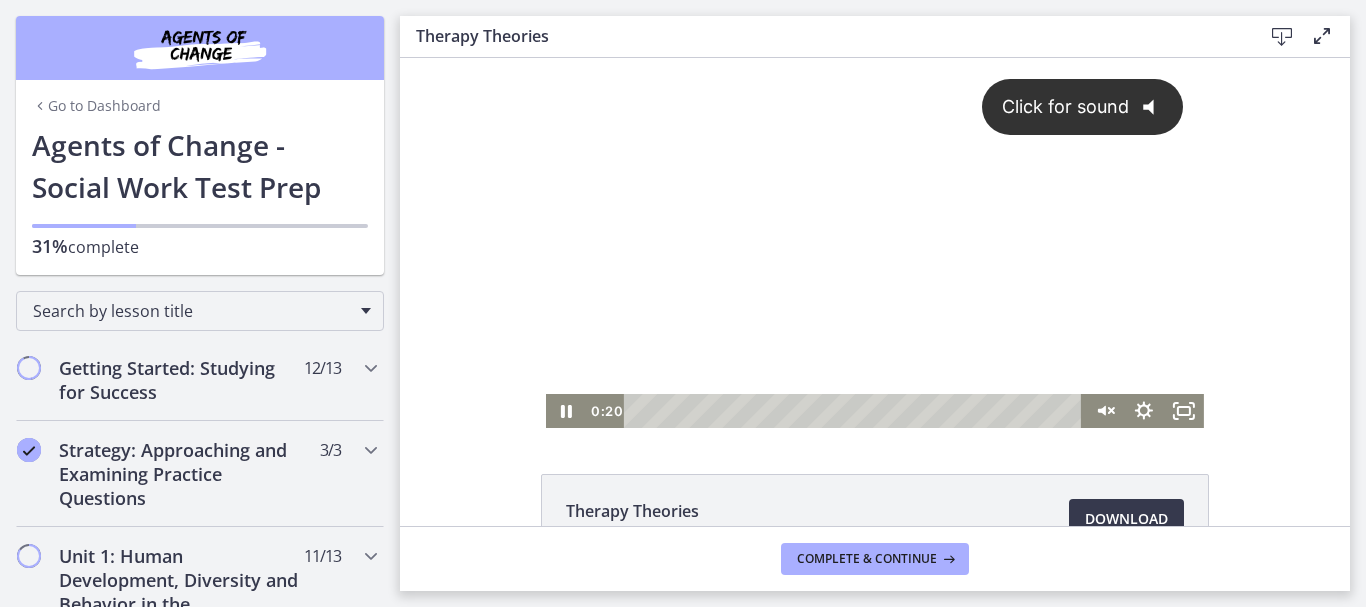 scroll, scrollTop: 0, scrollLeft: 0, axis: both 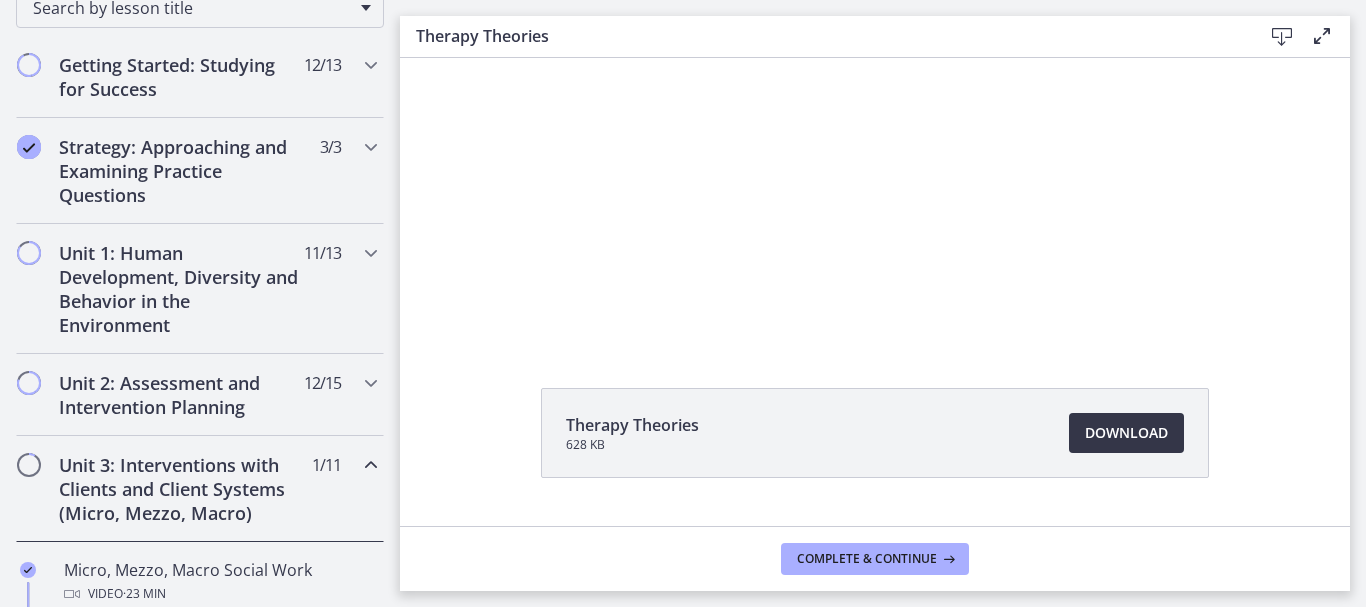 click on "Download
Opens in a new window" at bounding box center (1126, 433) 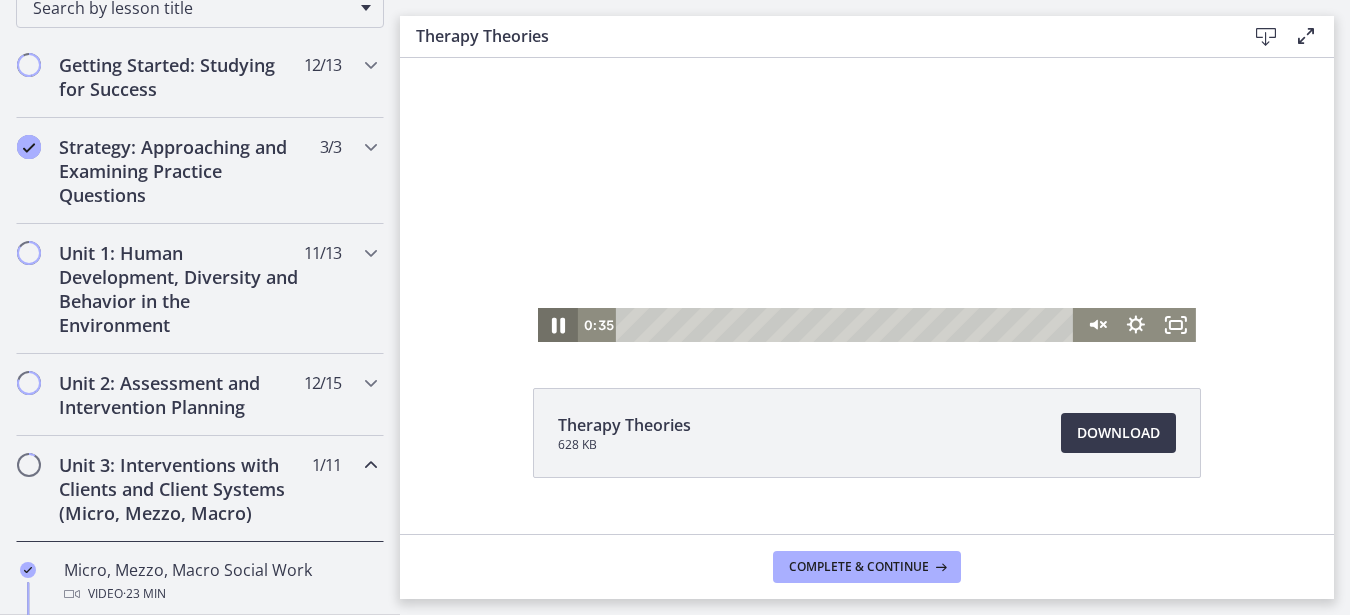 click 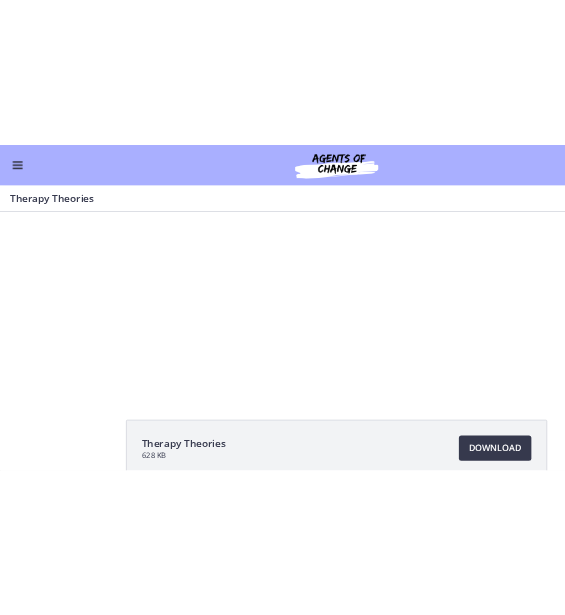 scroll, scrollTop: 299, scrollLeft: 0, axis: vertical 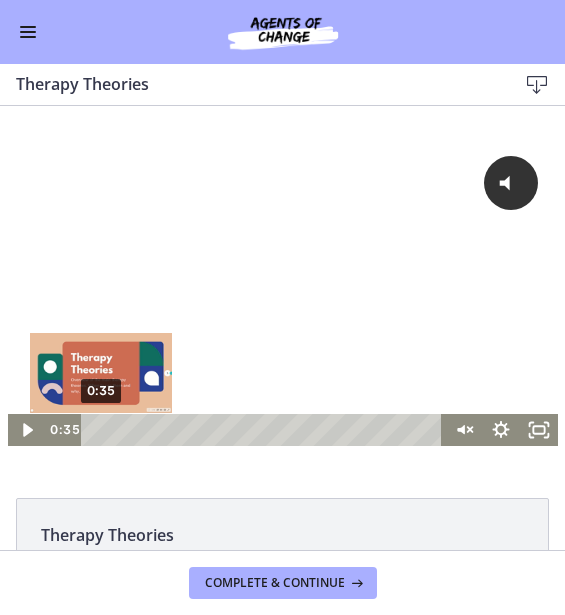 drag, startPoint x: 94, startPoint y: 427, endPoint x: 38, endPoint y: 434, distance: 56.435802 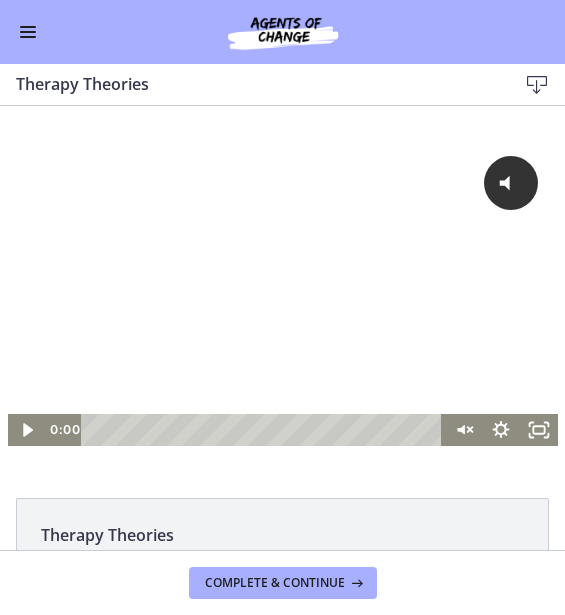 click on "0:00 0:00" at bounding box center [245, 430] 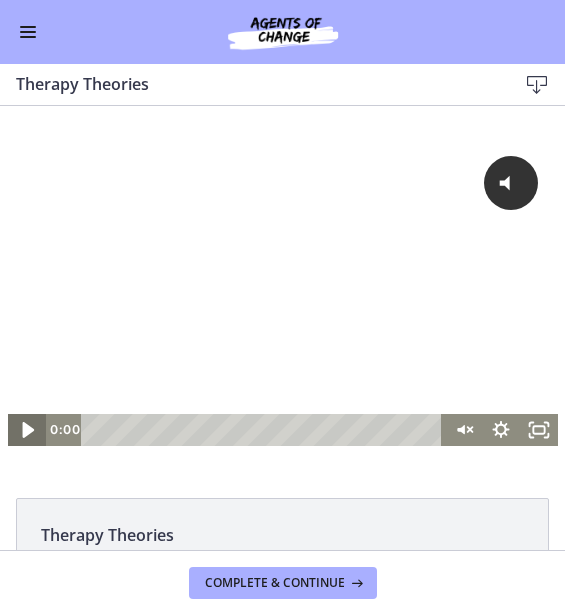 click 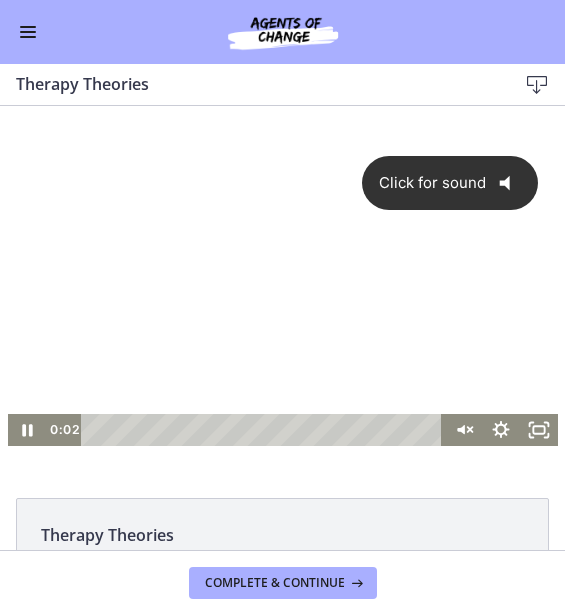 type 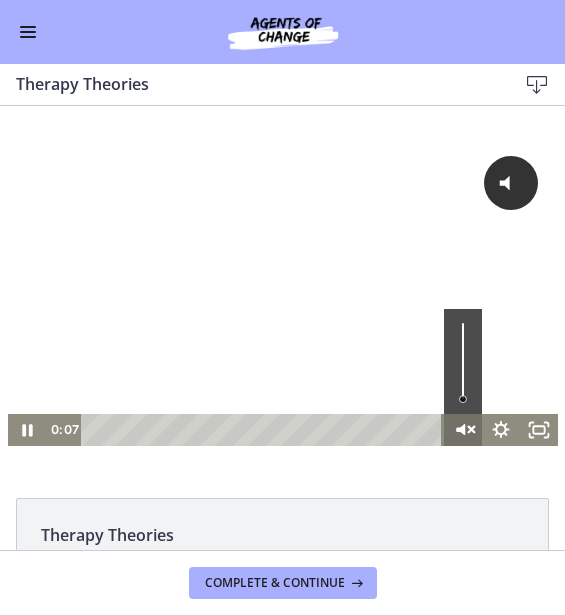 click 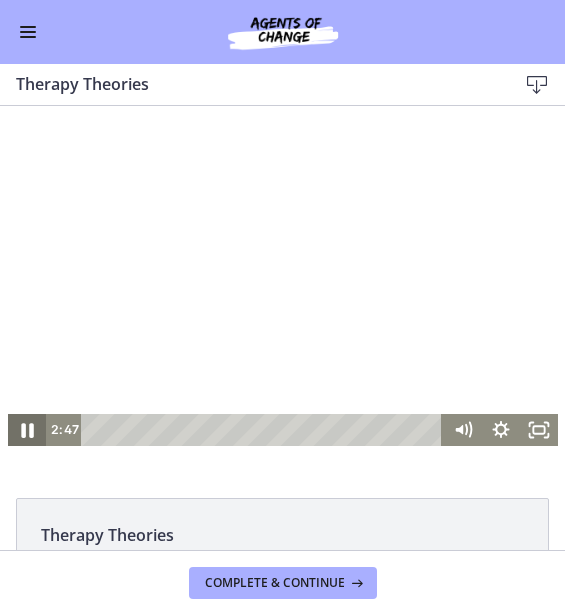 click 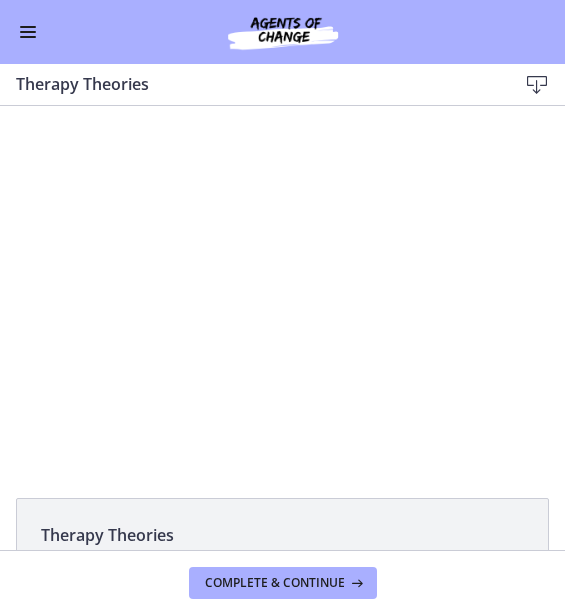 click at bounding box center (27, 430) 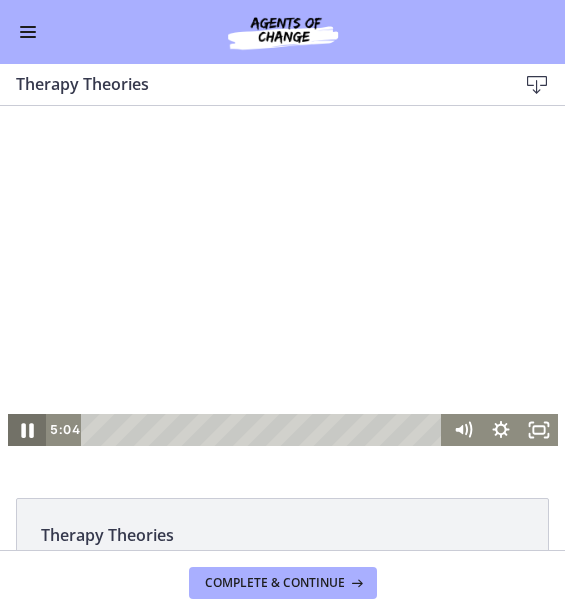 click 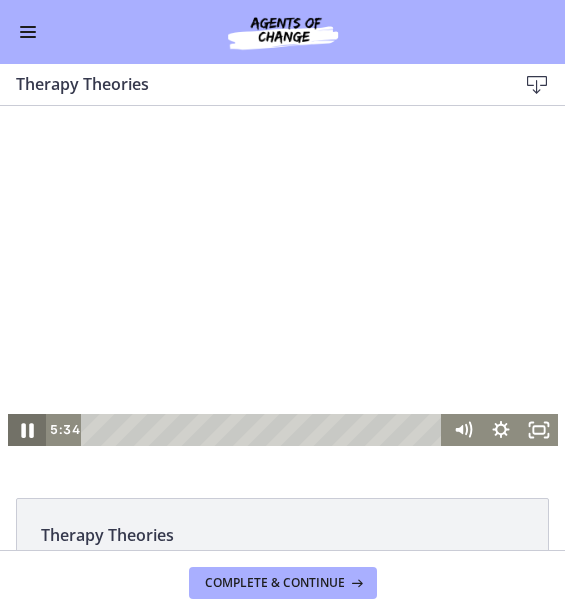 click 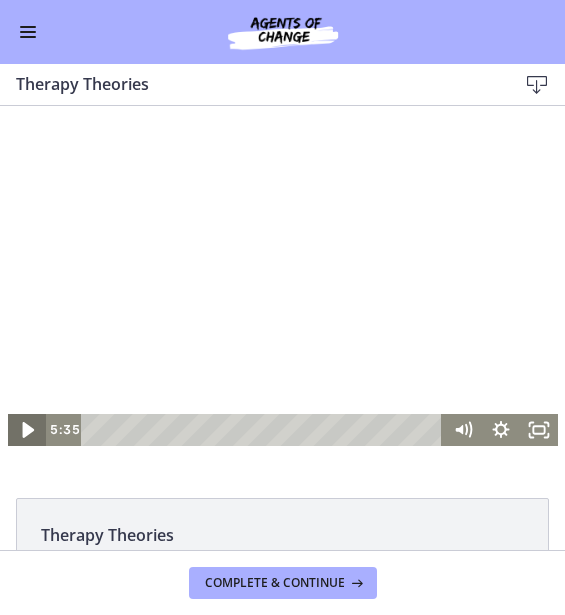 click 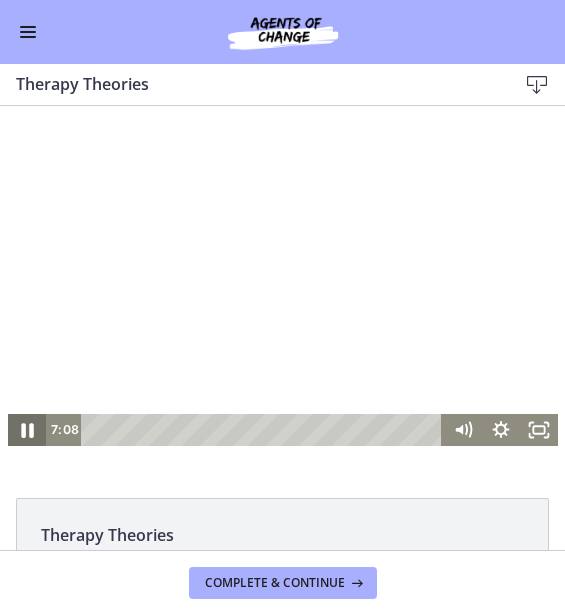 click 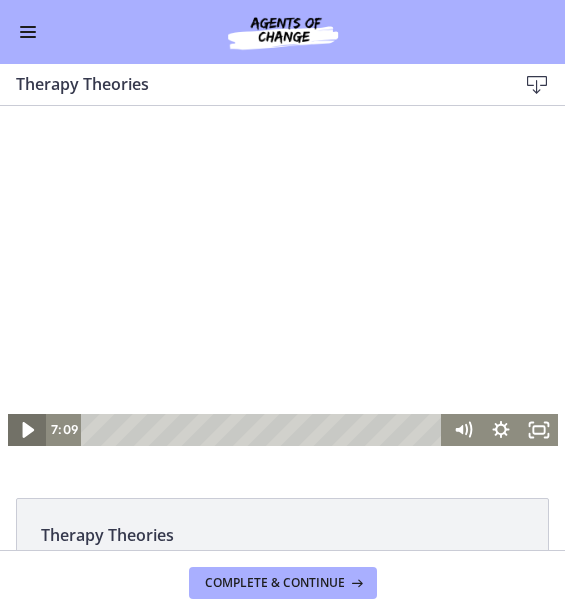 click 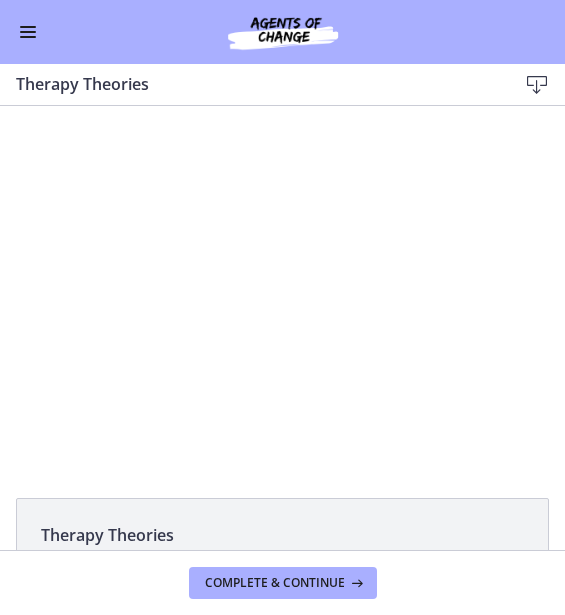 click at bounding box center (27, 430) 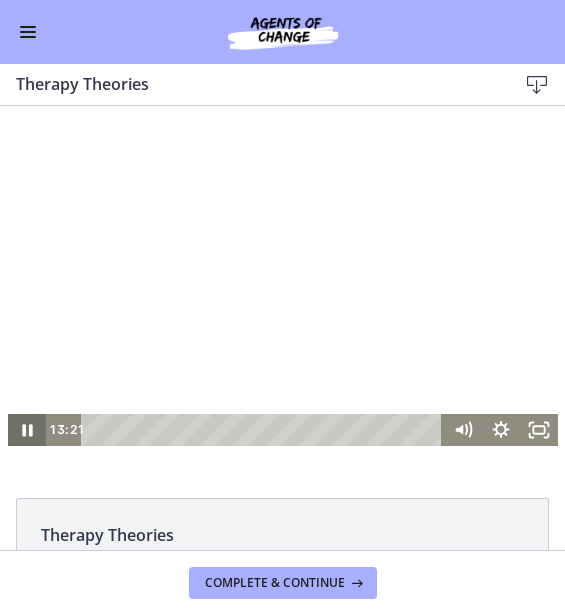 click 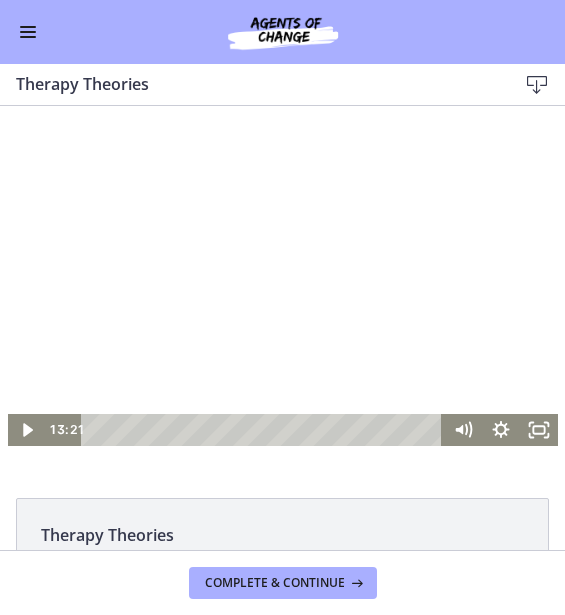 click at bounding box center [283, 290] 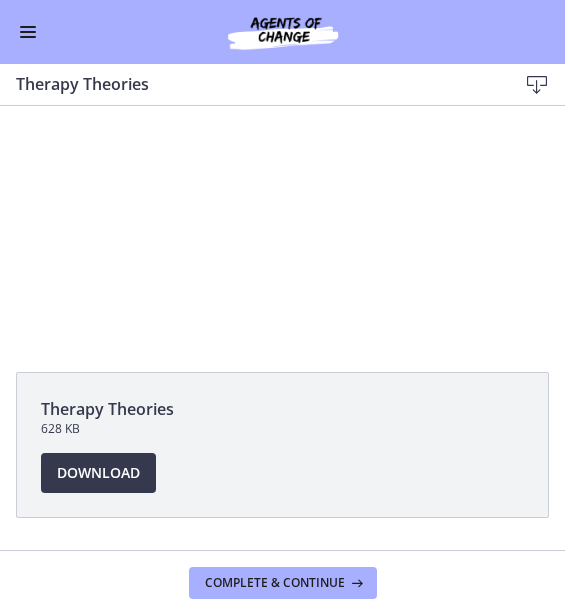 scroll, scrollTop: 0, scrollLeft: 0, axis: both 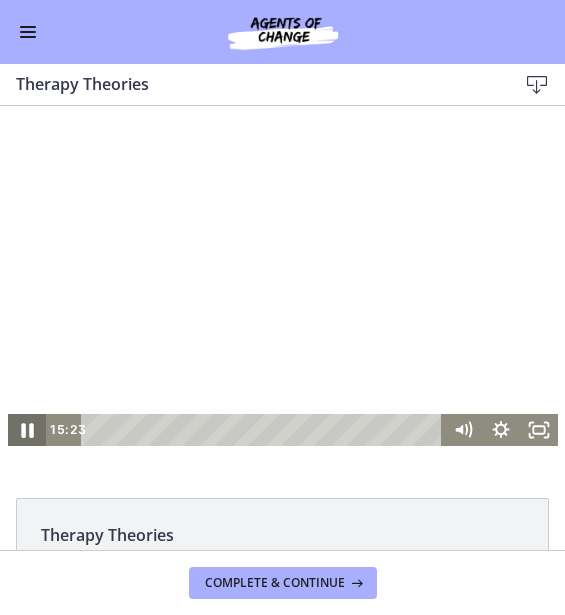 click 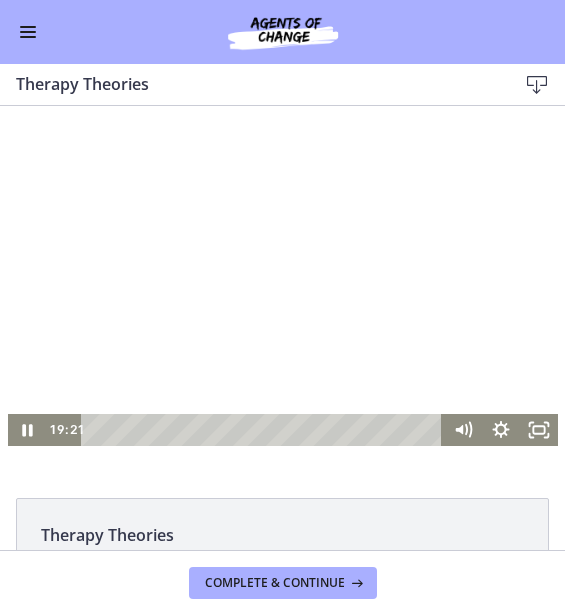 click at bounding box center [283, 290] 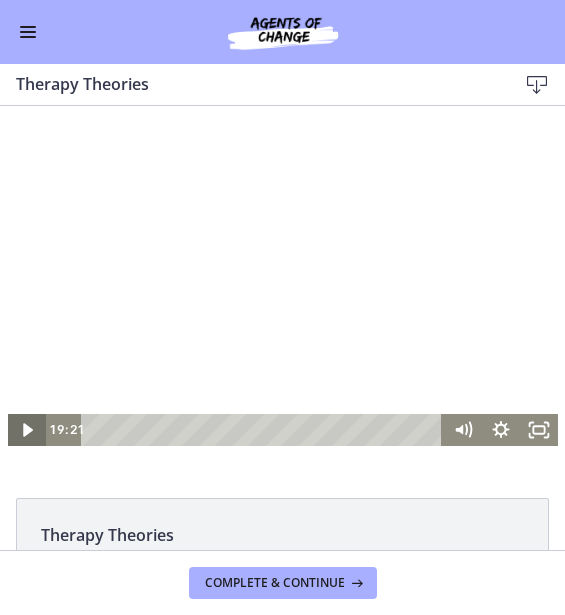 click 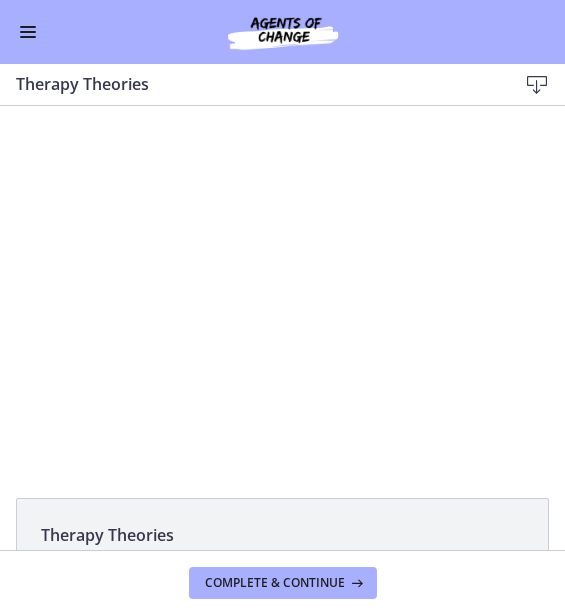 click at bounding box center (27, 430) 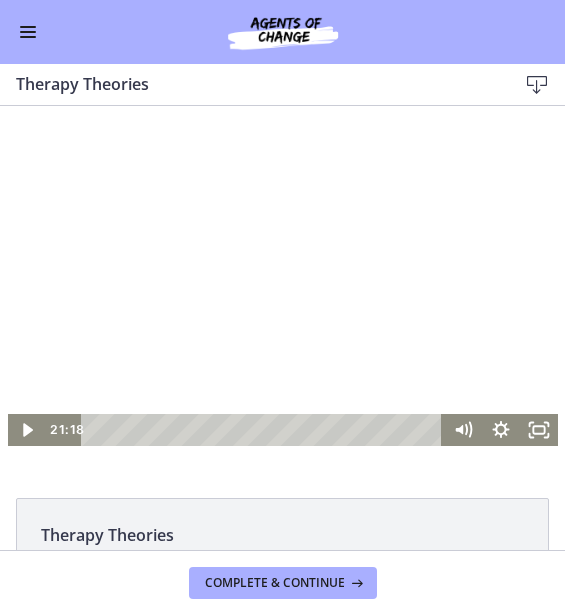 click at bounding box center [283, 290] 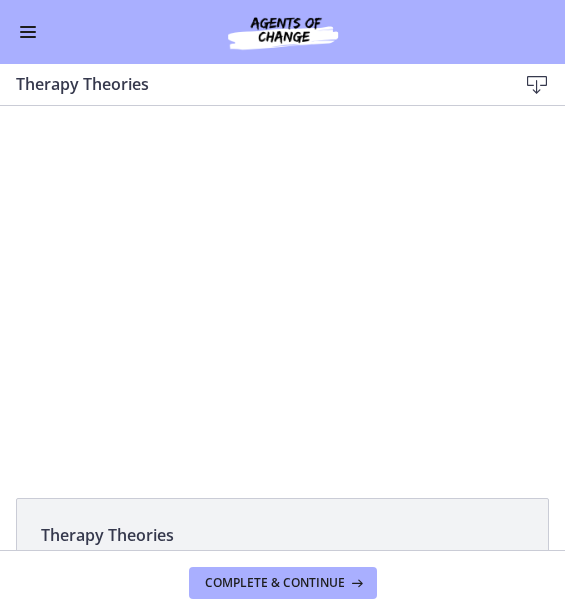 click at bounding box center [283, 290] 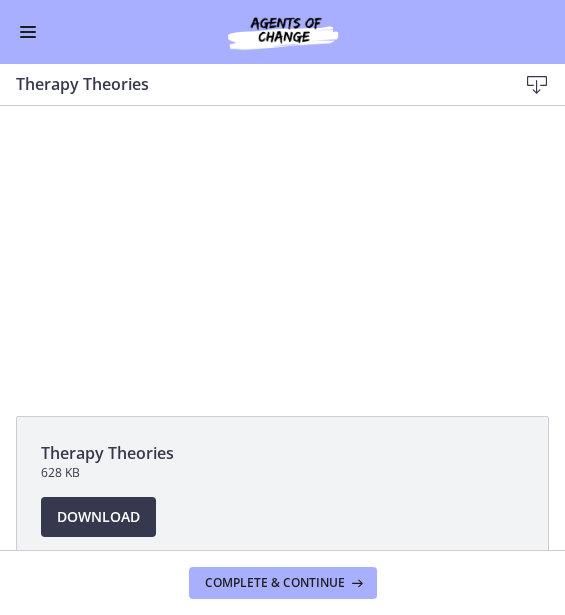 scroll, scrollTop: 0, scrollLeft: 0, axis: both 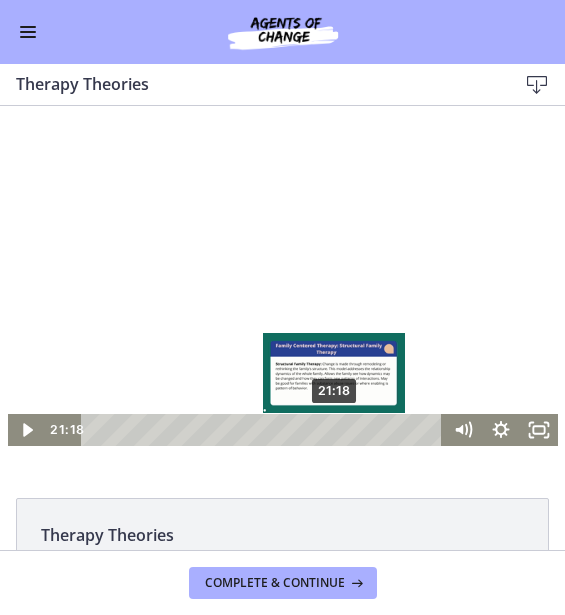 click on "21:18" at bounding box center (264, 430) 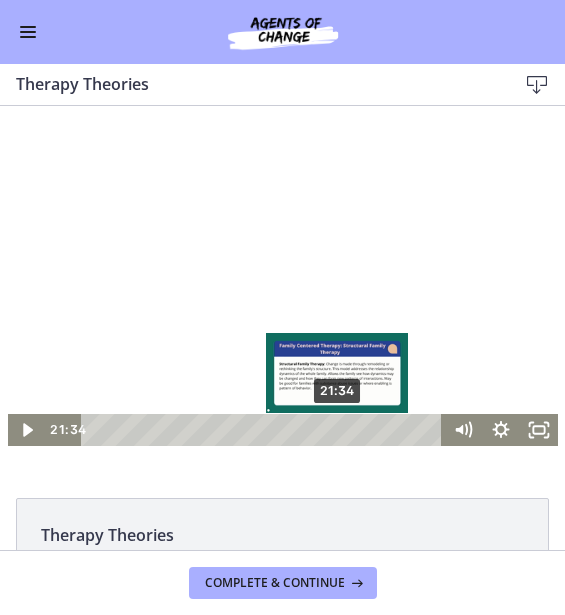click on "21:34" at bounding box center [264, 430] 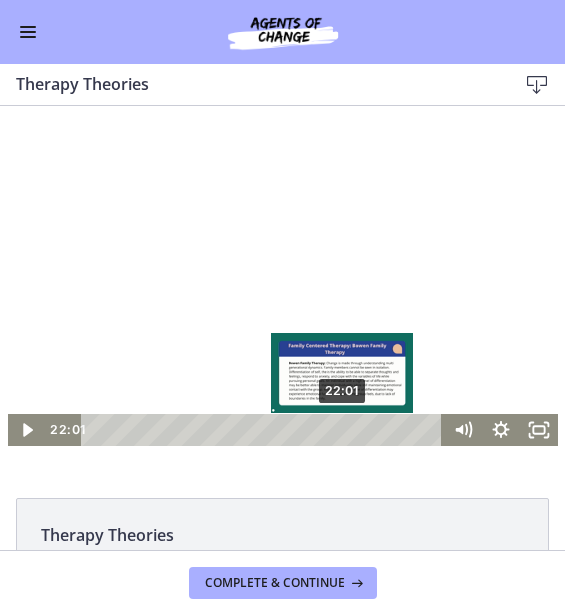click on "22:01" at bounding box center [264, 430] 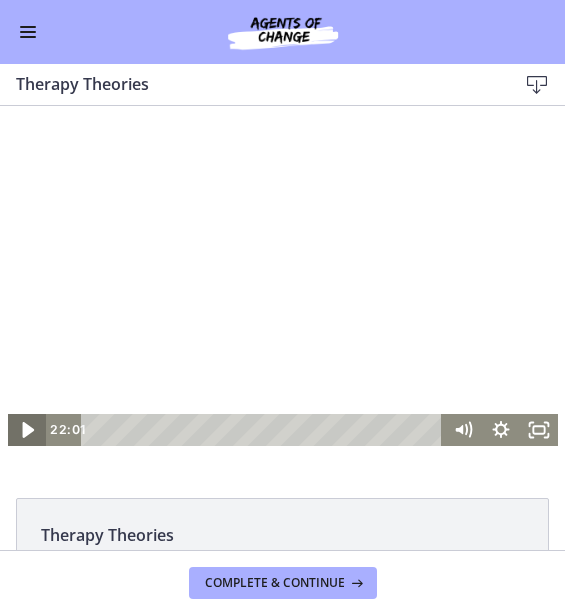click 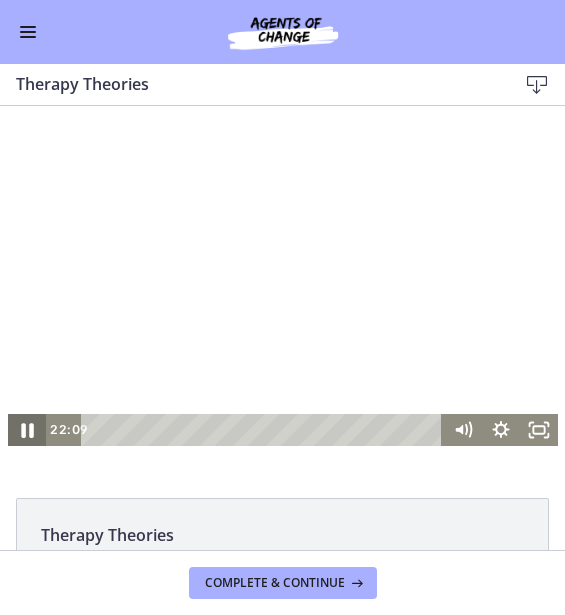 click 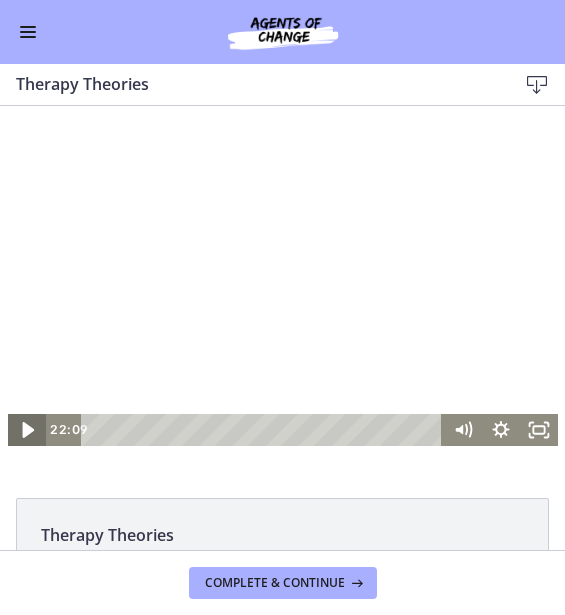click 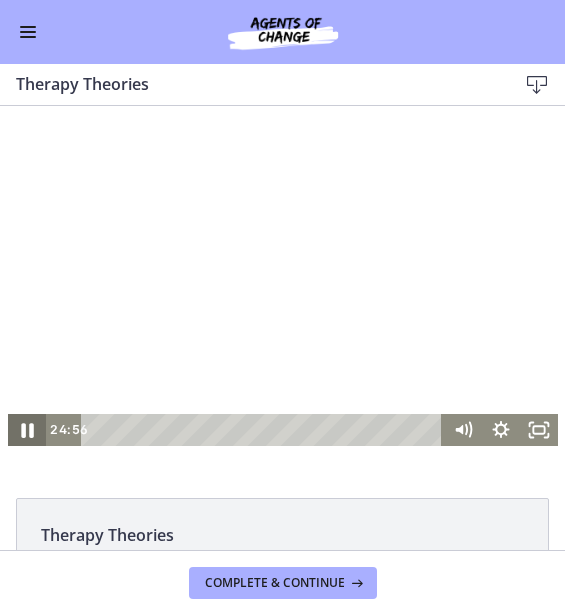 click 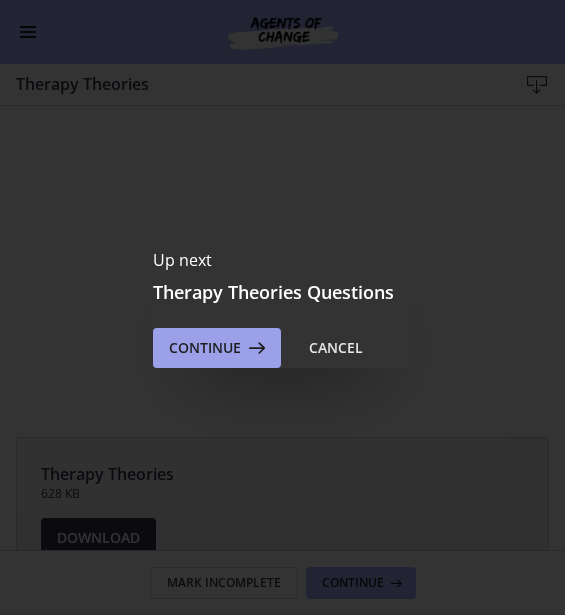click on "Continue" at bounding box center [205, 348] 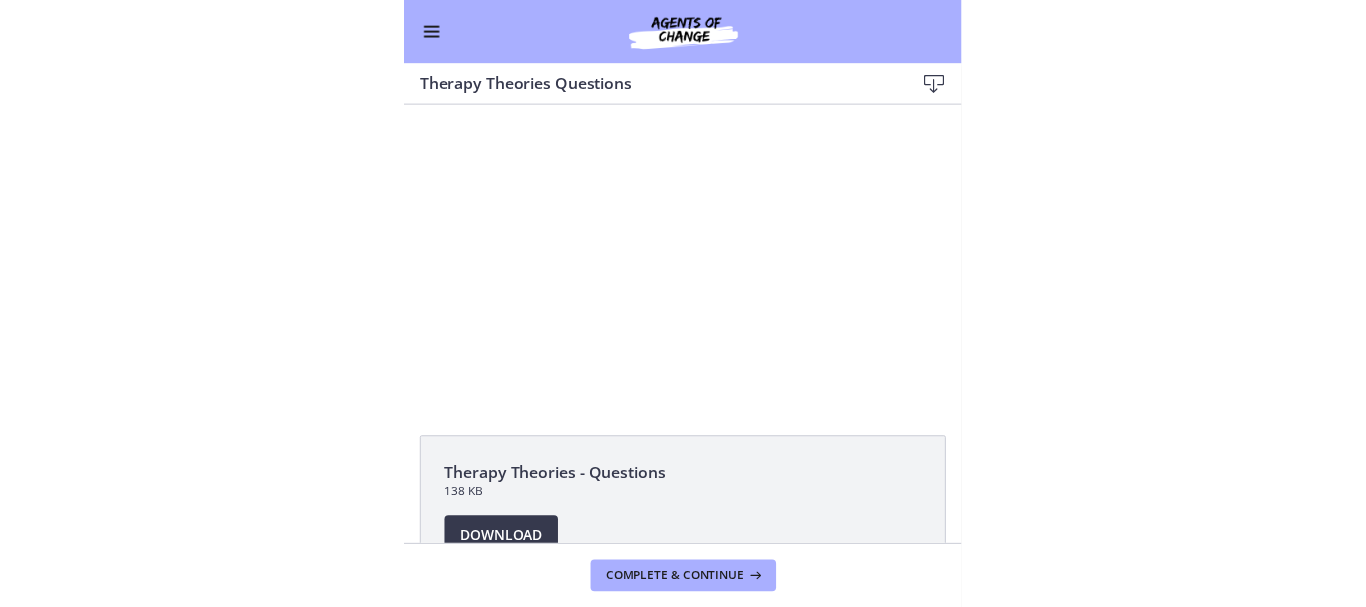 scroll, scrollTop: 0, scrollLeft: 0, axis: both 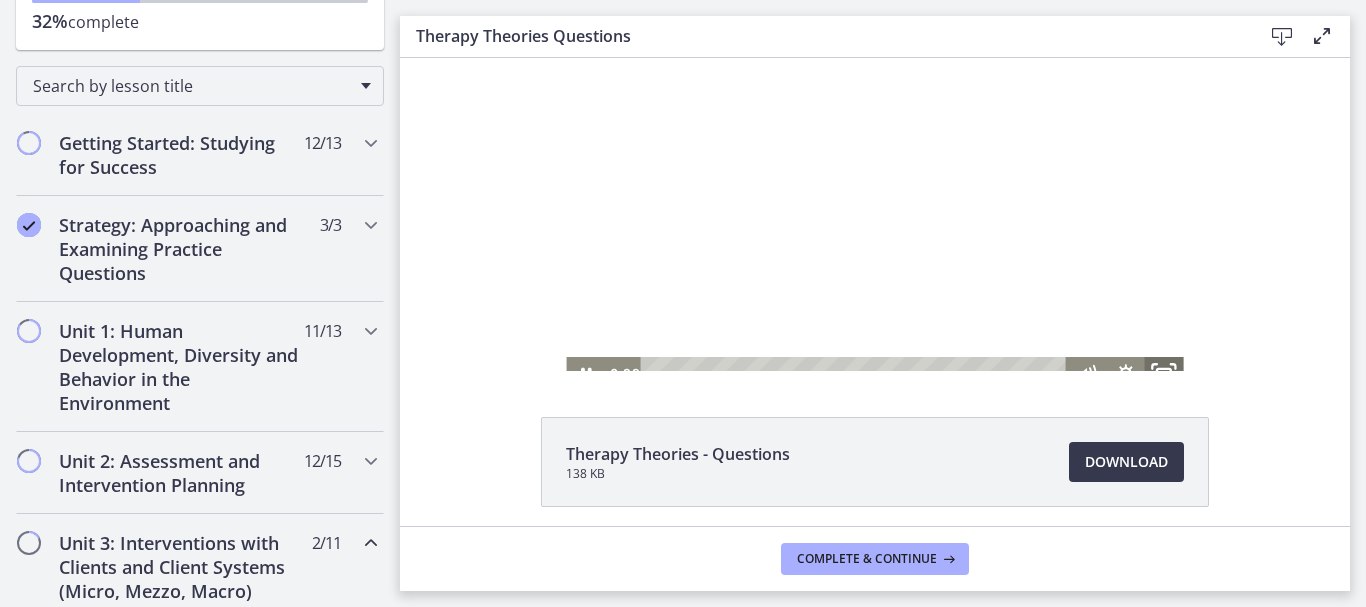 click 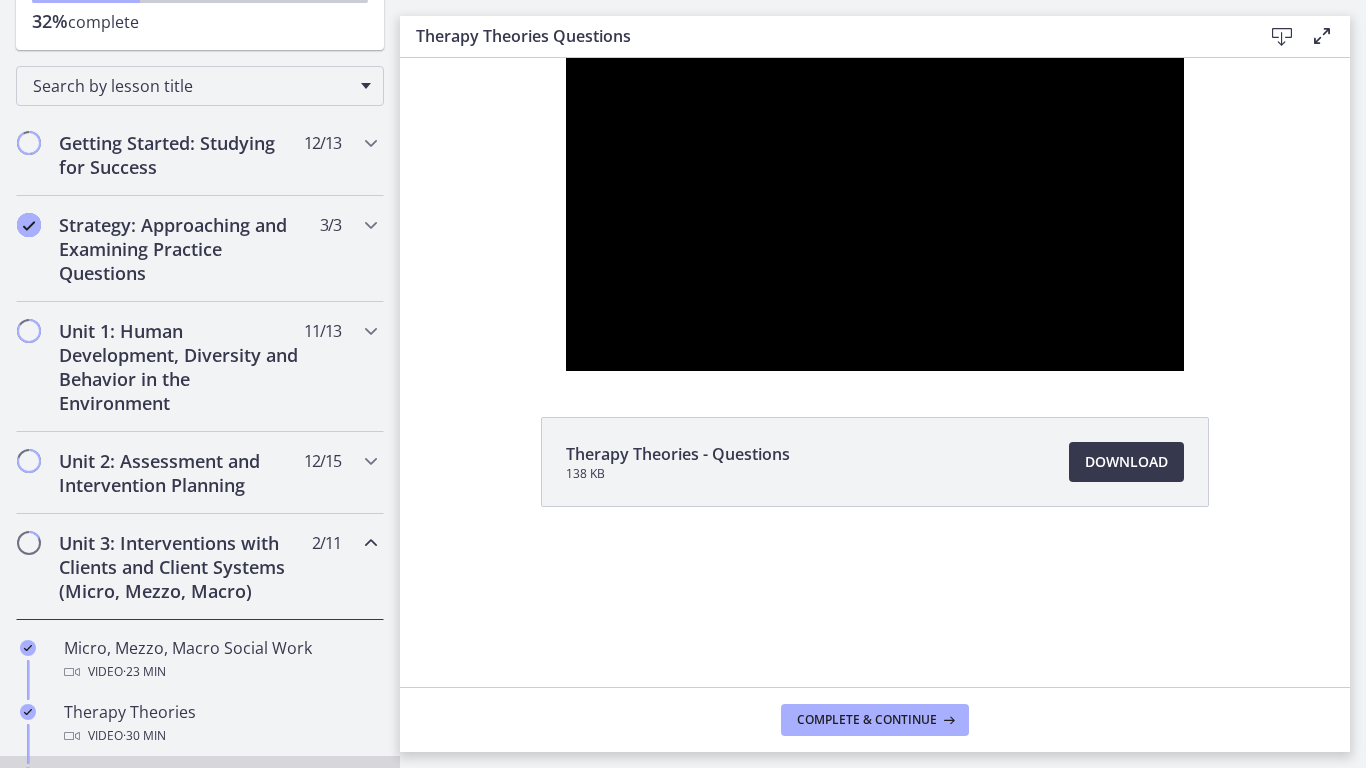 type 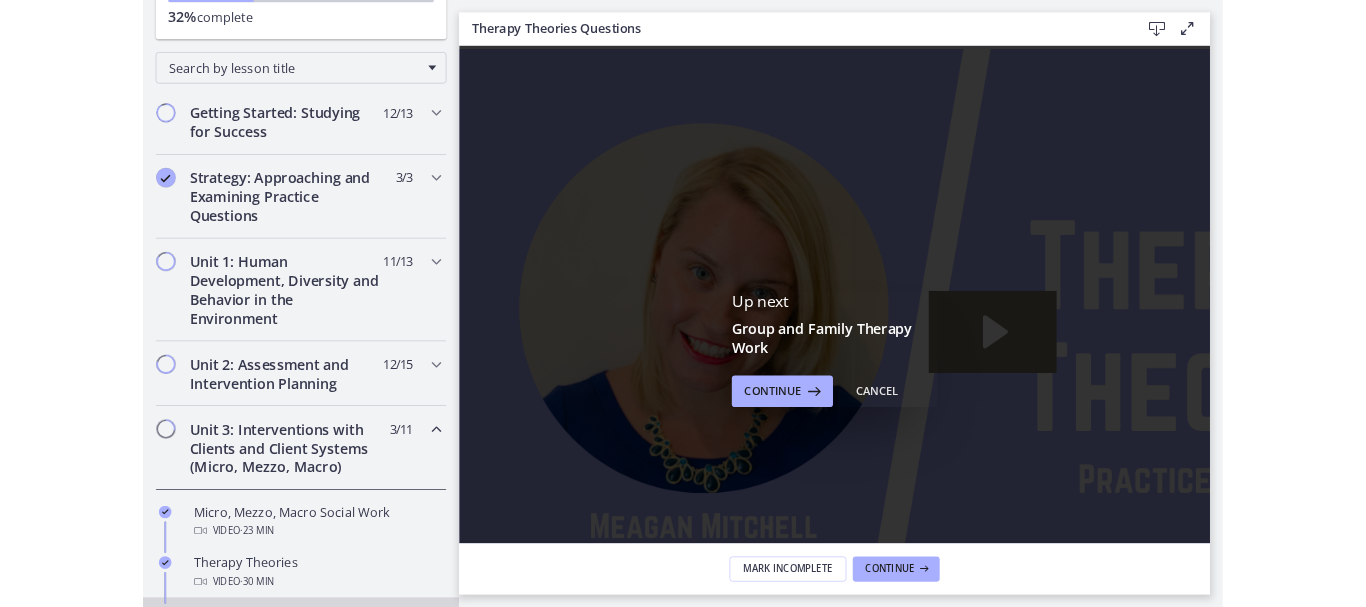 scroll, scrollTop: 0, scrollLeft: 0, axis: both 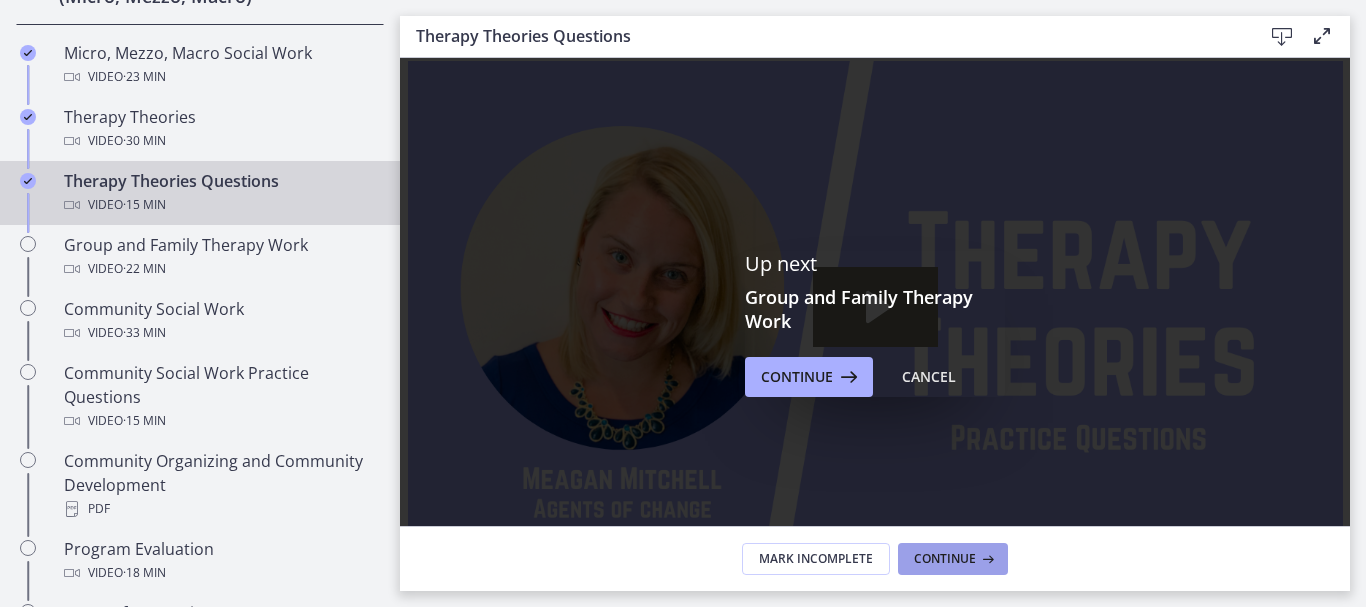 click at bounding box center (986, 559) 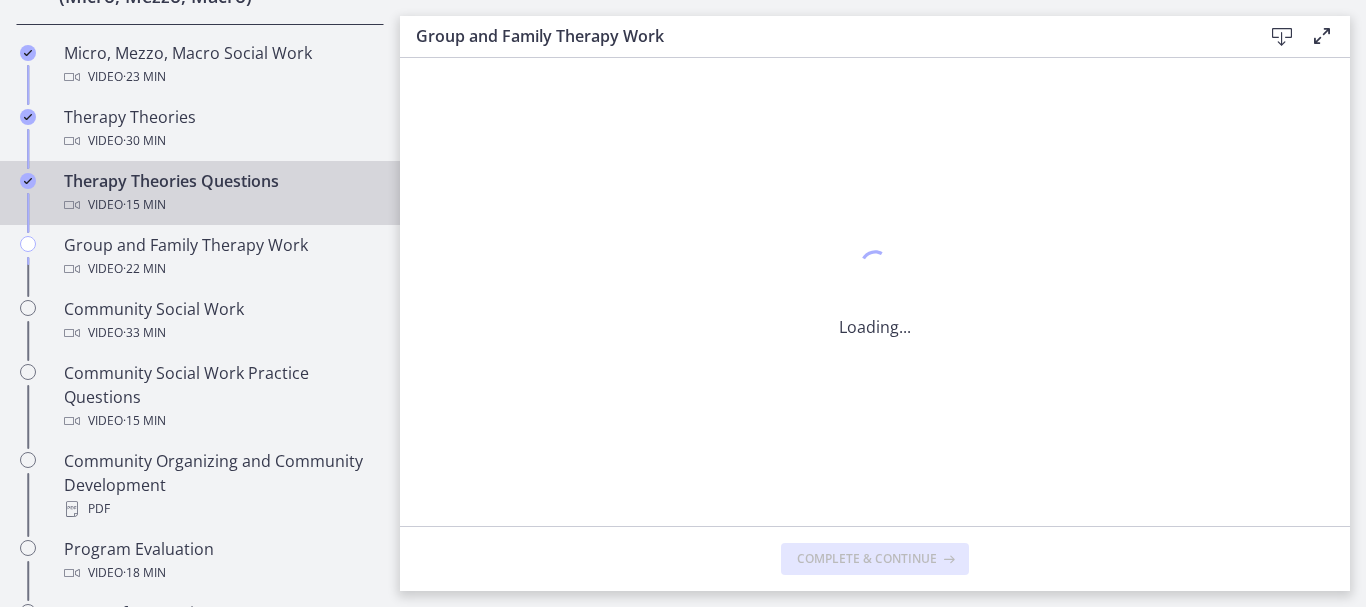 scroll, scrollTop: 0, scrollLeft: 0, axis: both 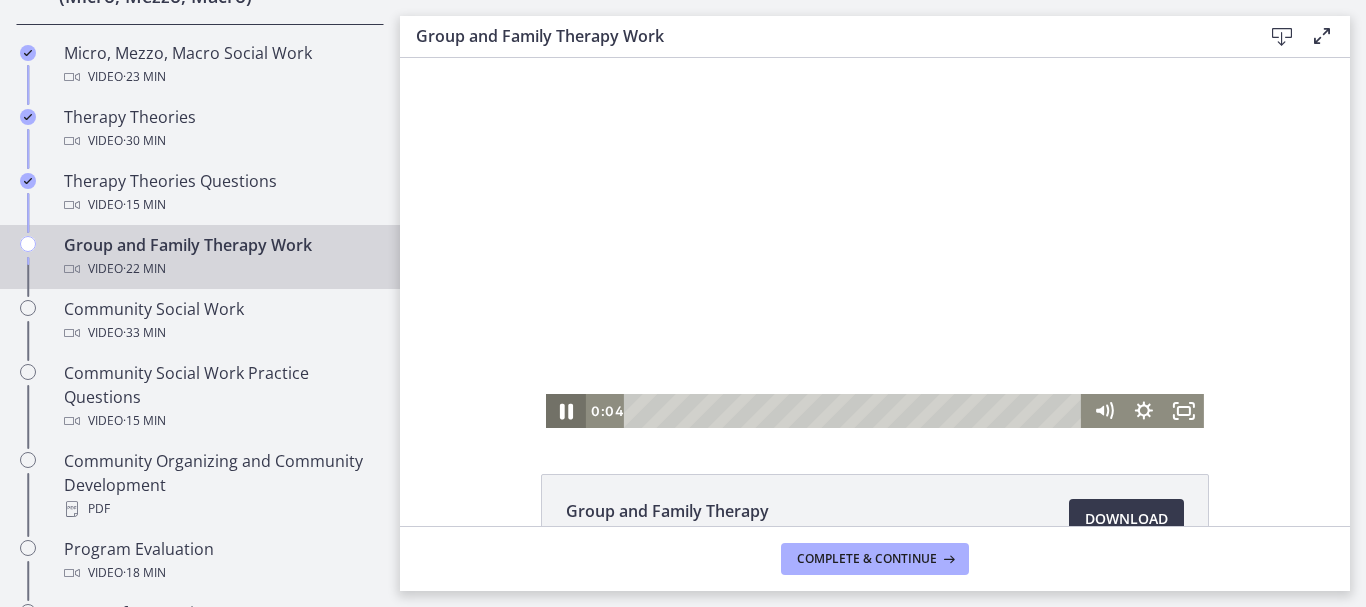 click 